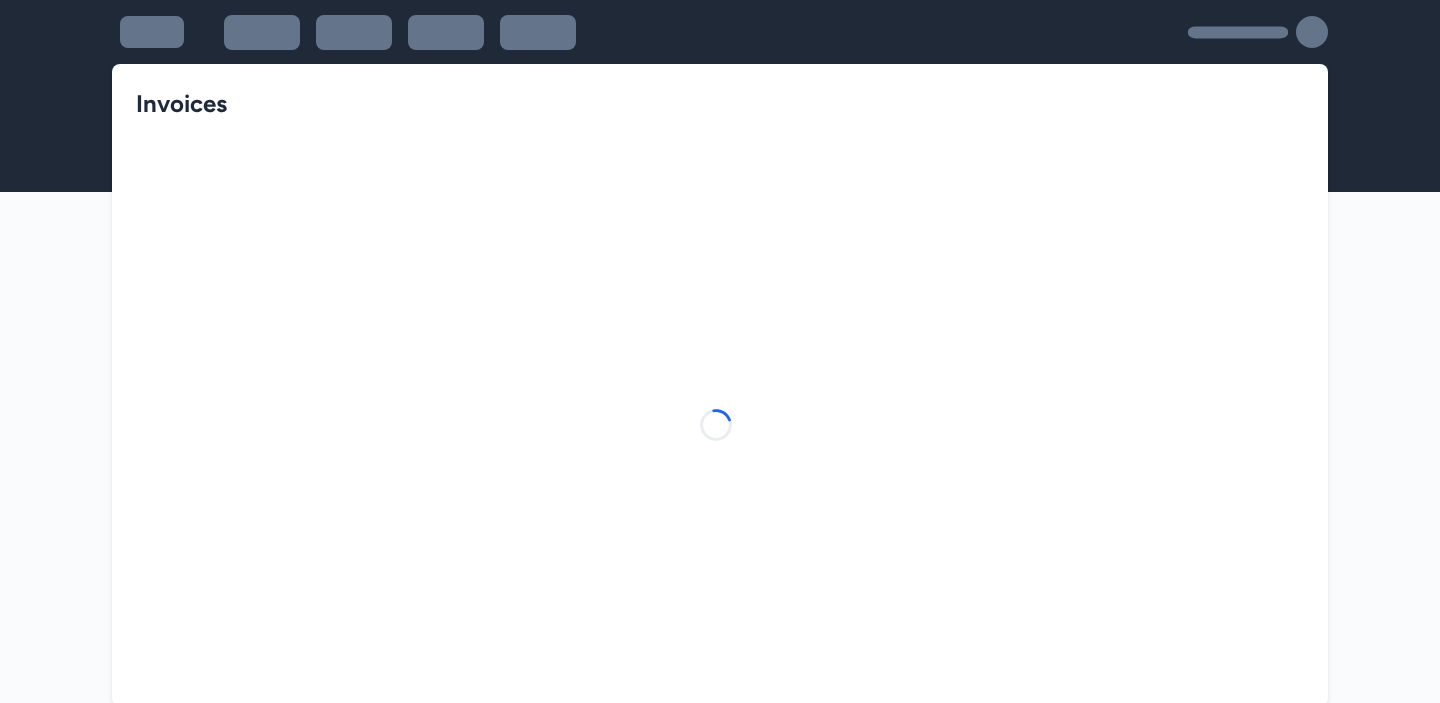 scroll, scrollTop: 0, scrollLeft: 0, axis: both 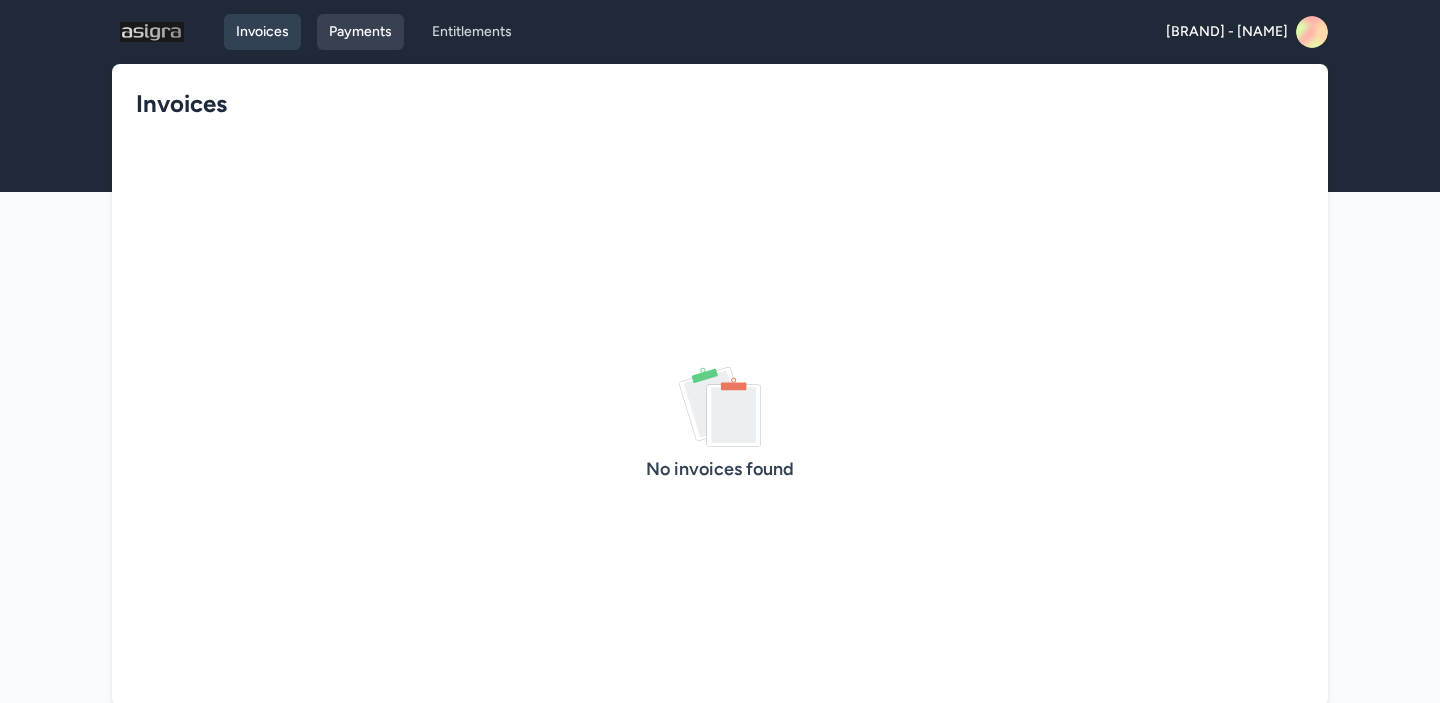 click on "Payments" at bounding box center [360, 32] 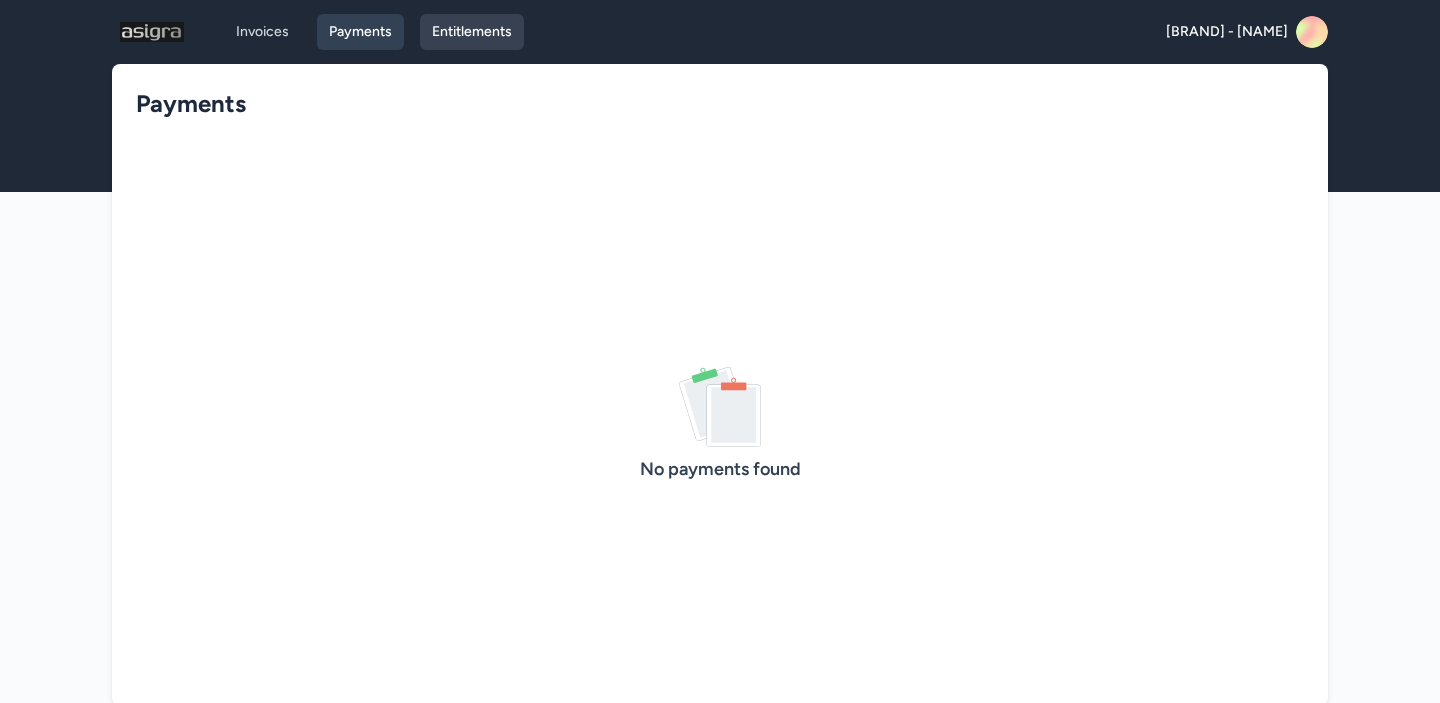 click on "Entitlements" at bounding box center (472, 32) 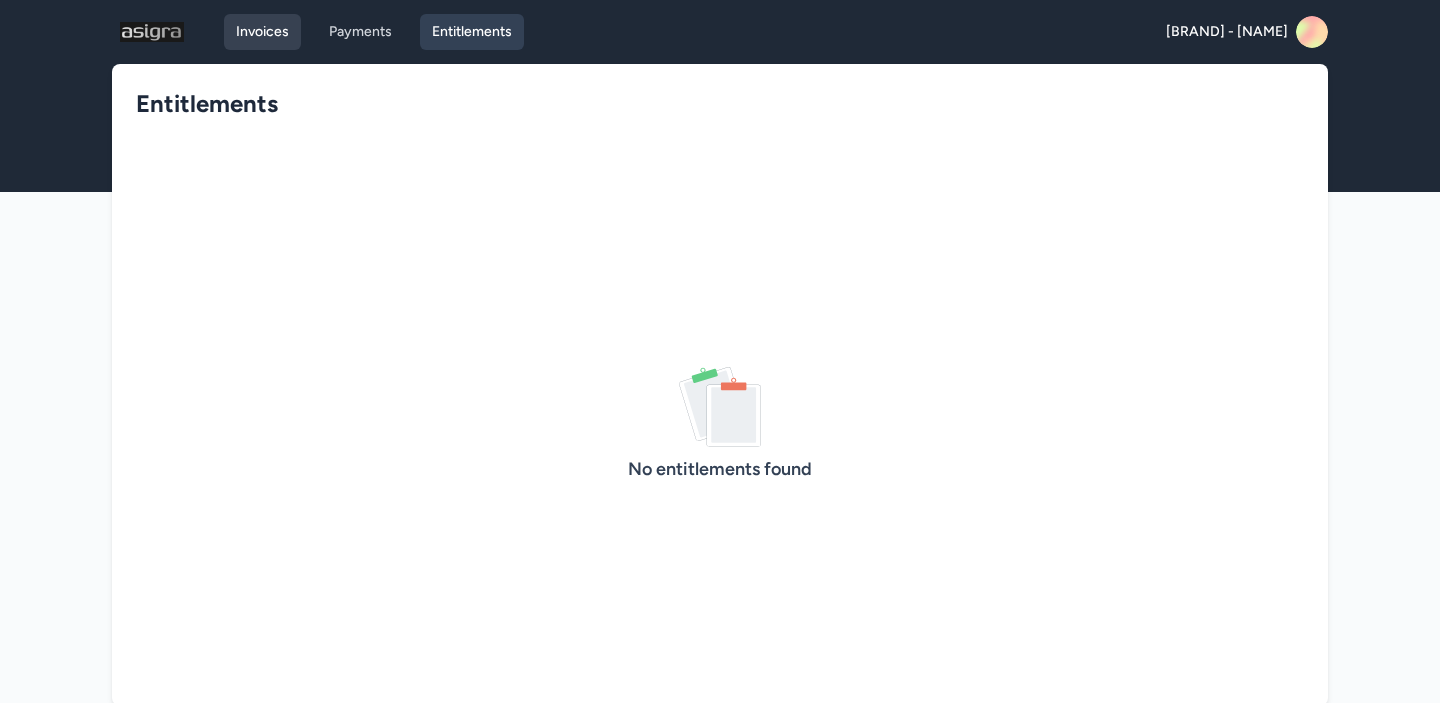 click on "Invoices" at bounding box center [262, 32] 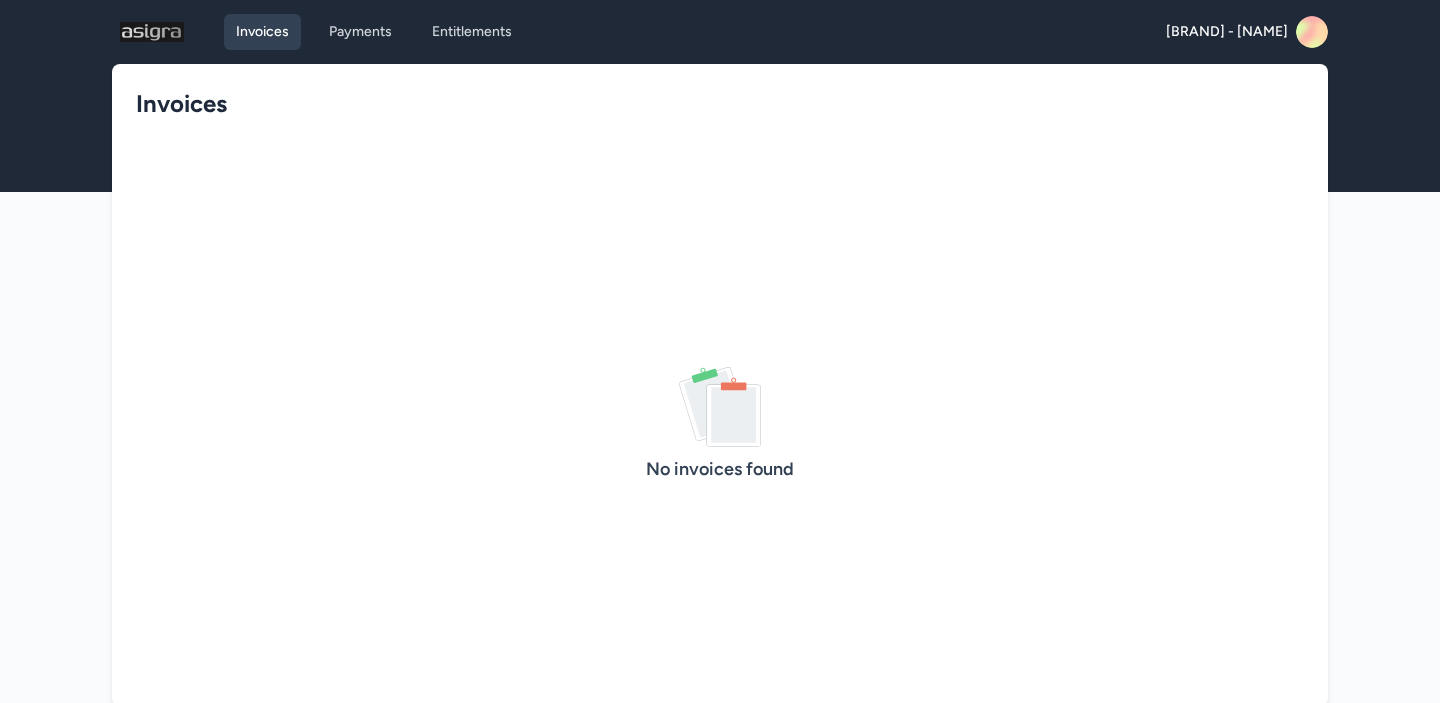 click at bounding box center [152, 32] 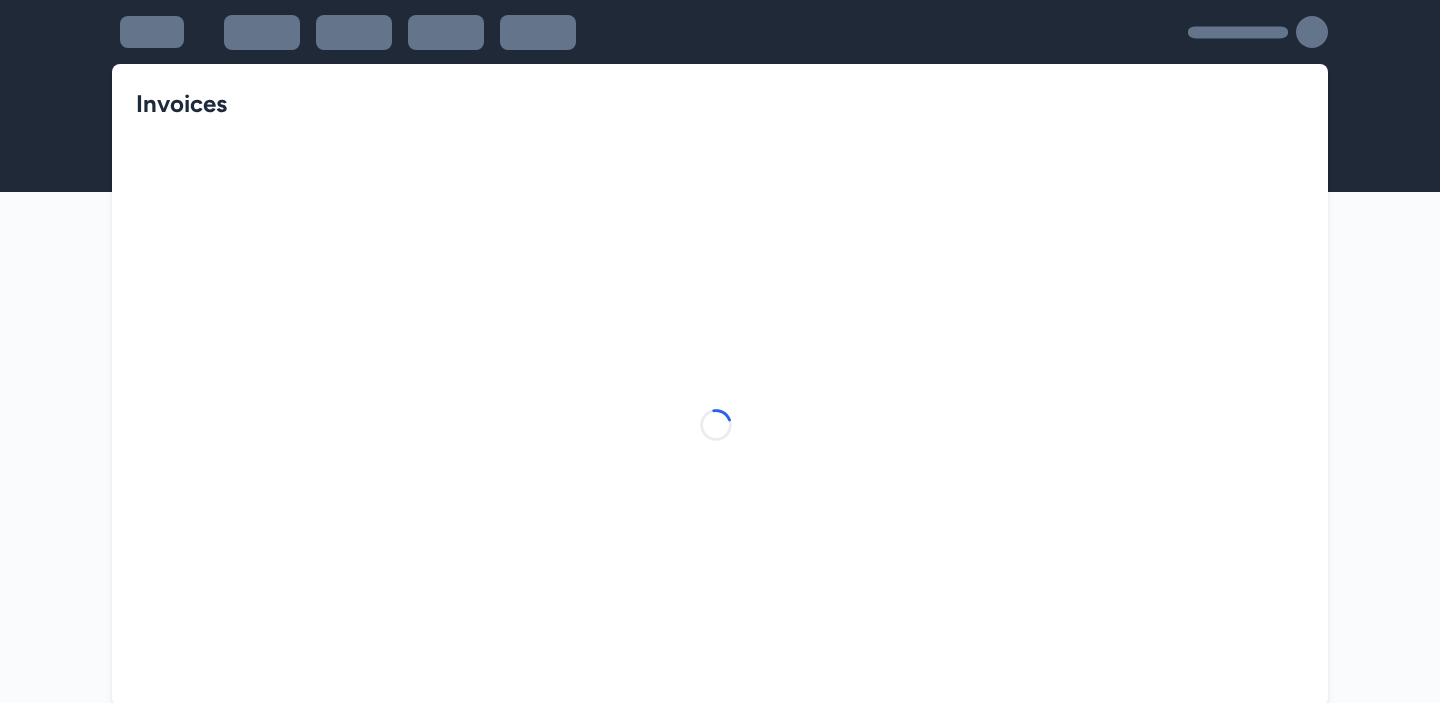 scroll, scrollTop: 0, scrollLeft: 0, axis: both 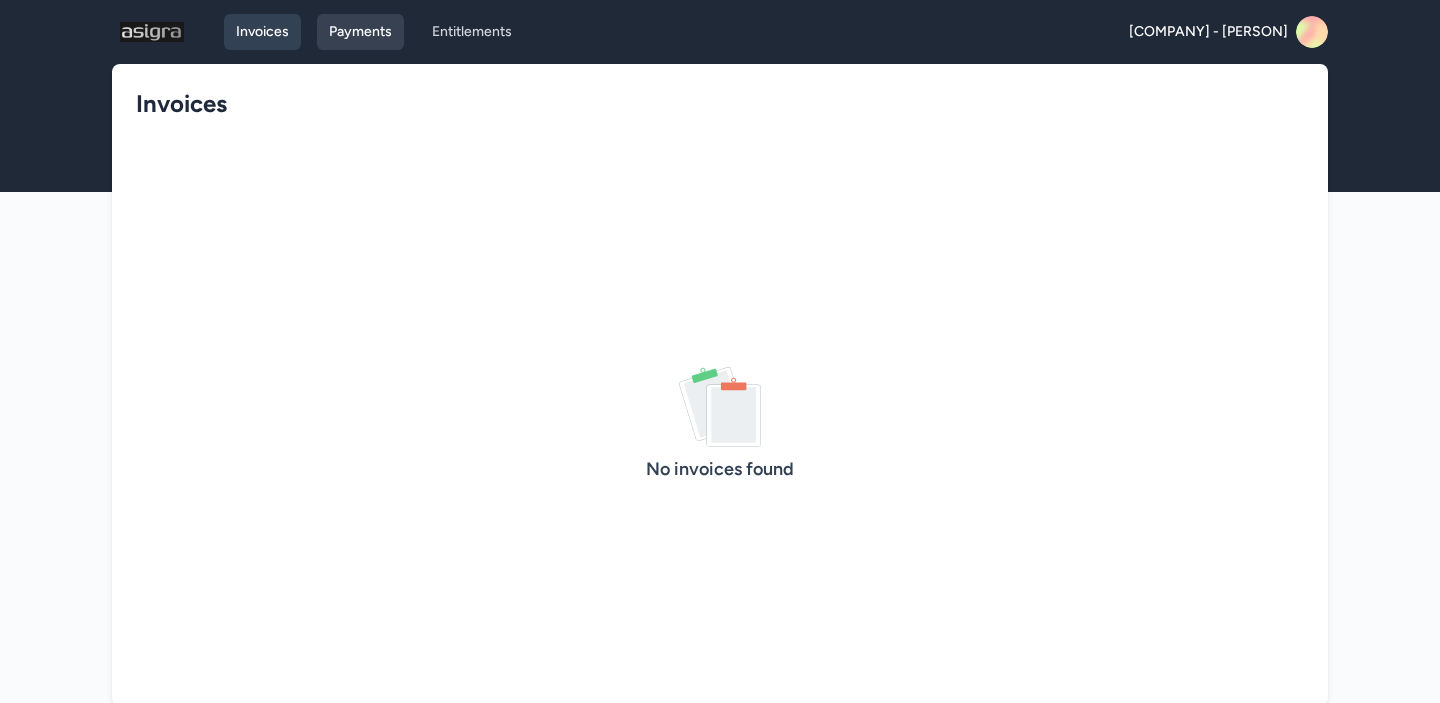 click on "Payments" at bounding box center (360, 32) 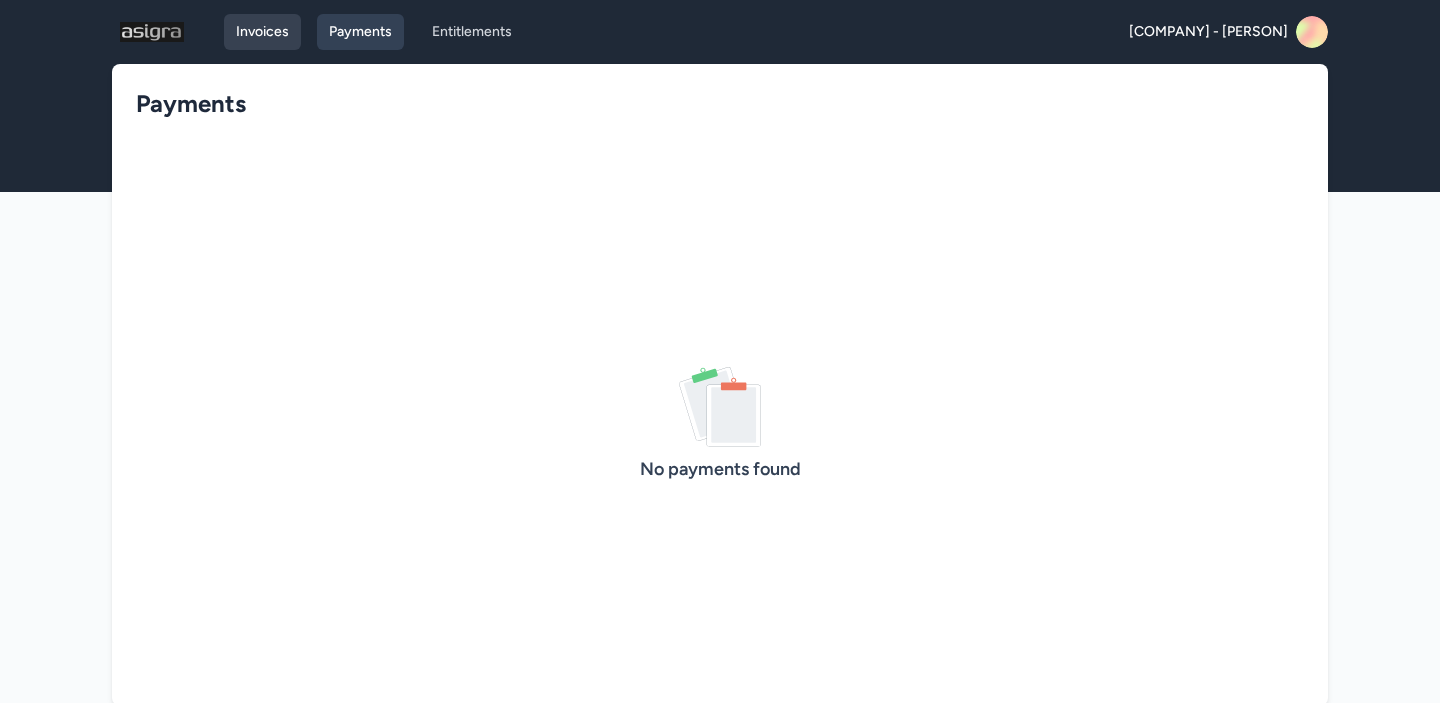 click on "Invoices" at bounding box center [262, 32] 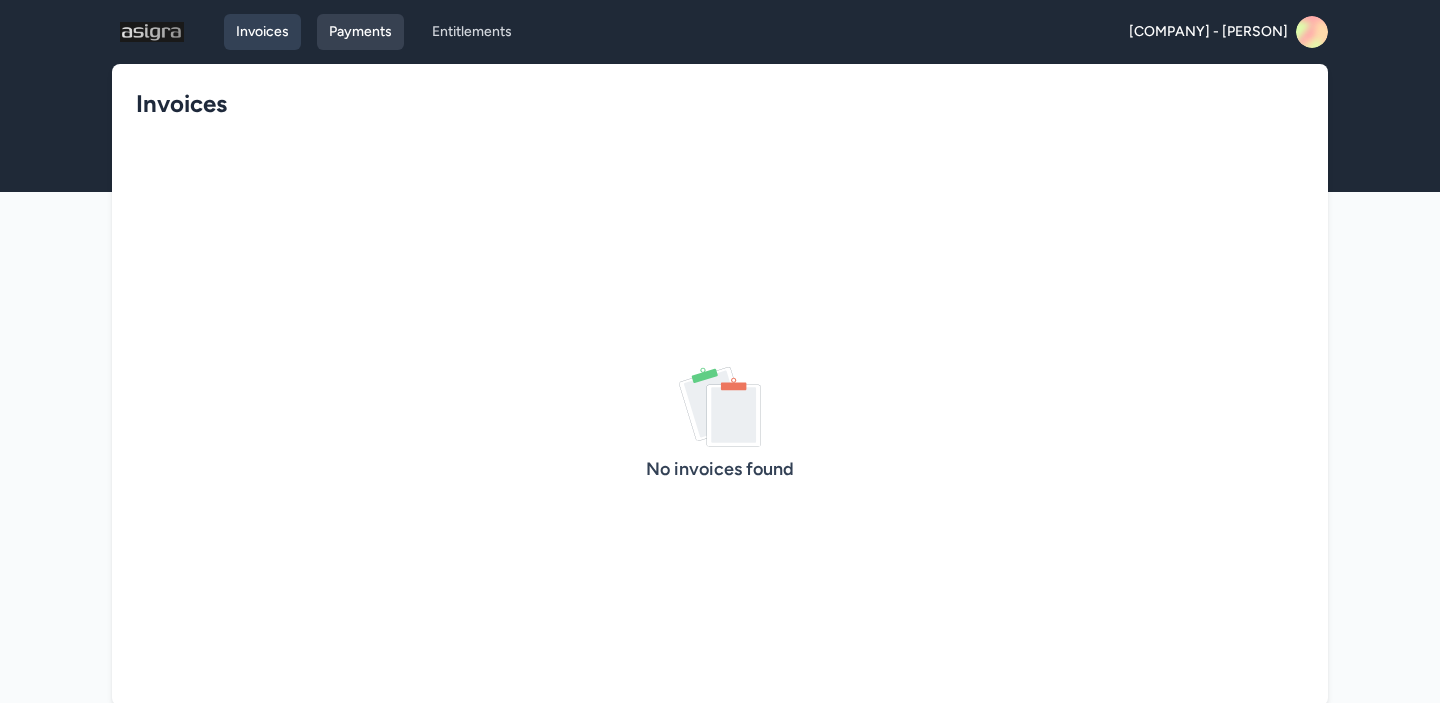 click on "Payments" at bounding box center [360, 32] 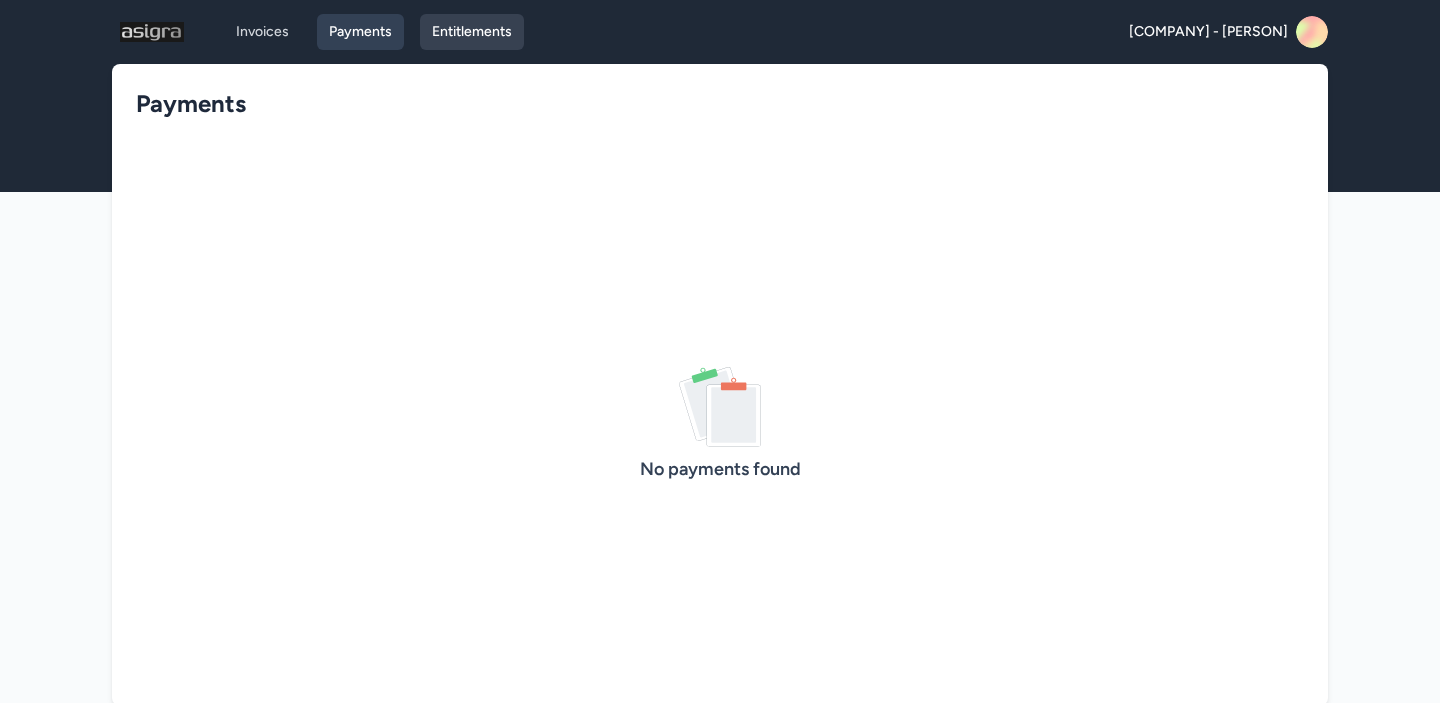 click on "Entitlements" at bounding box center [472, 32] 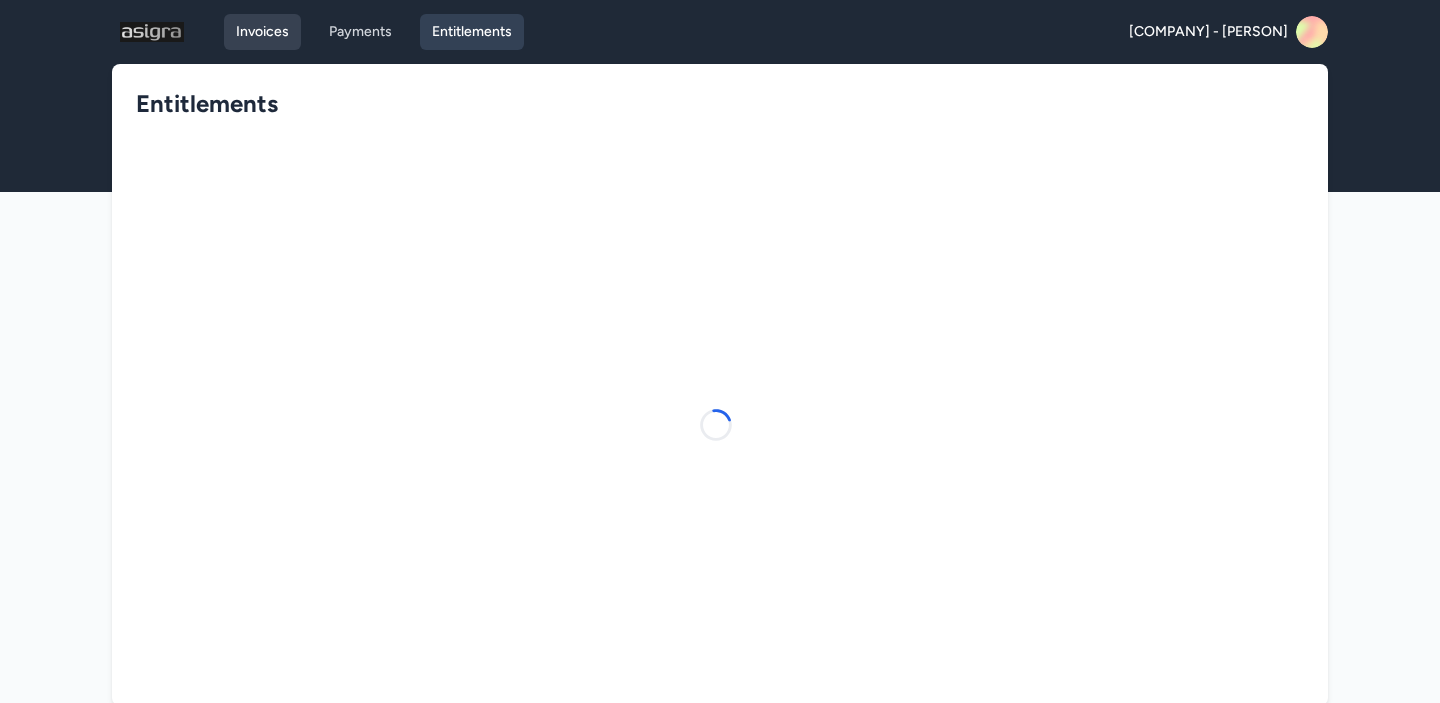click on "Invoices" at bounding box center [262, 32] 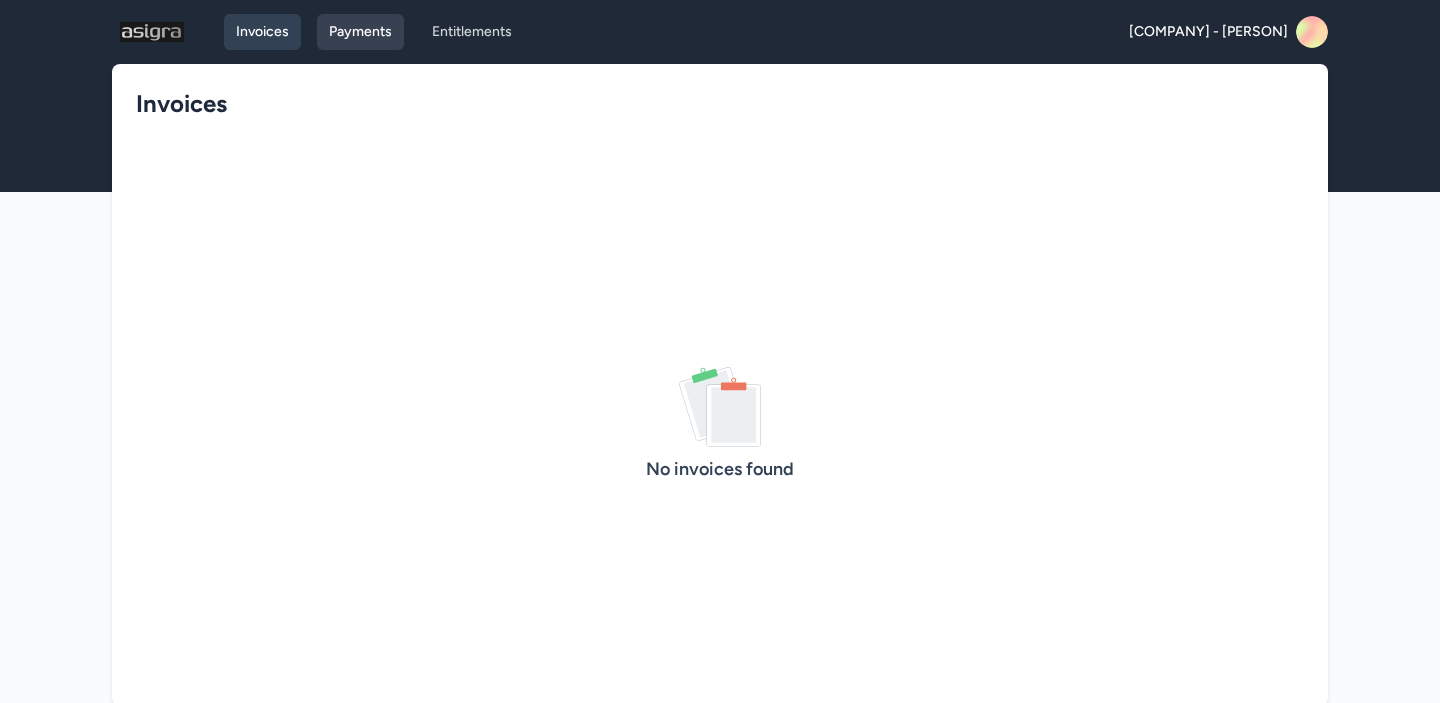 click on "Payments" at bounding box center (360, 32) 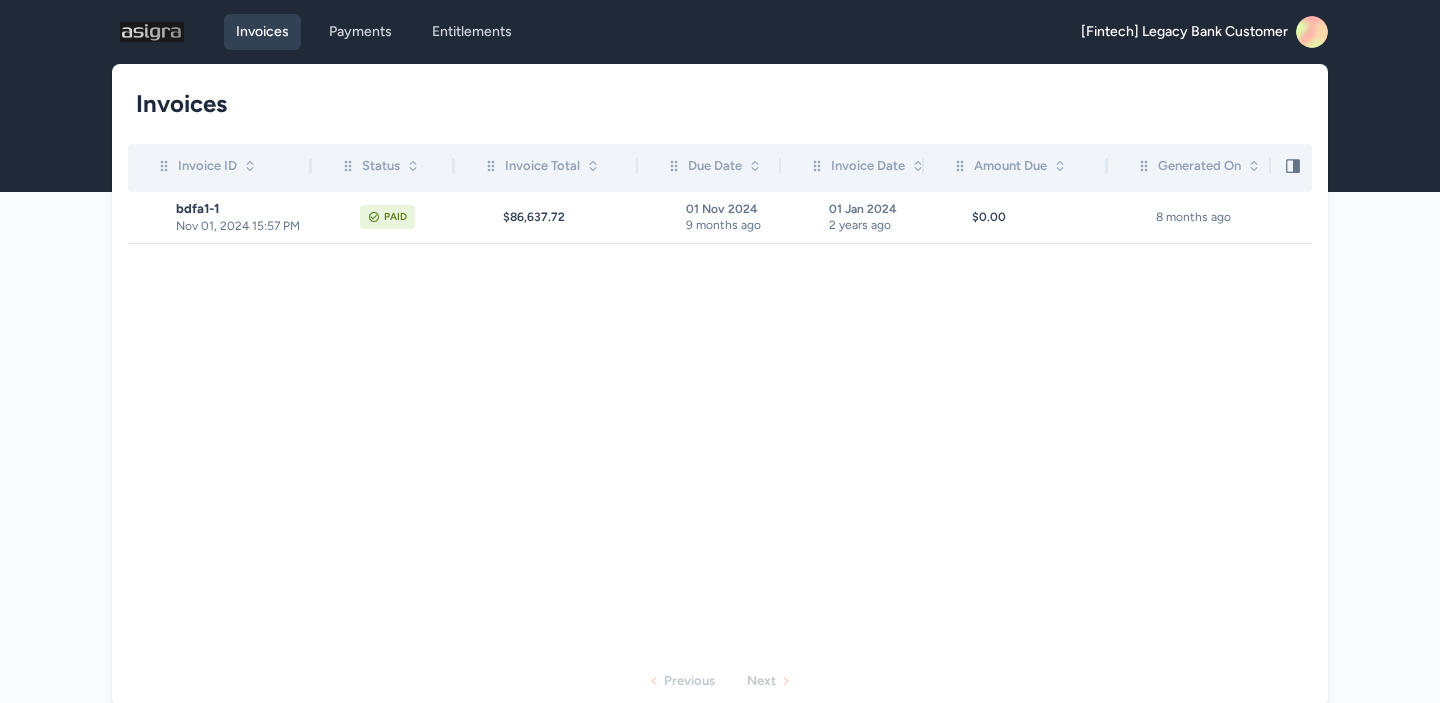 scroll, scrollTop: 0, scrollLeft: 0, axis: both 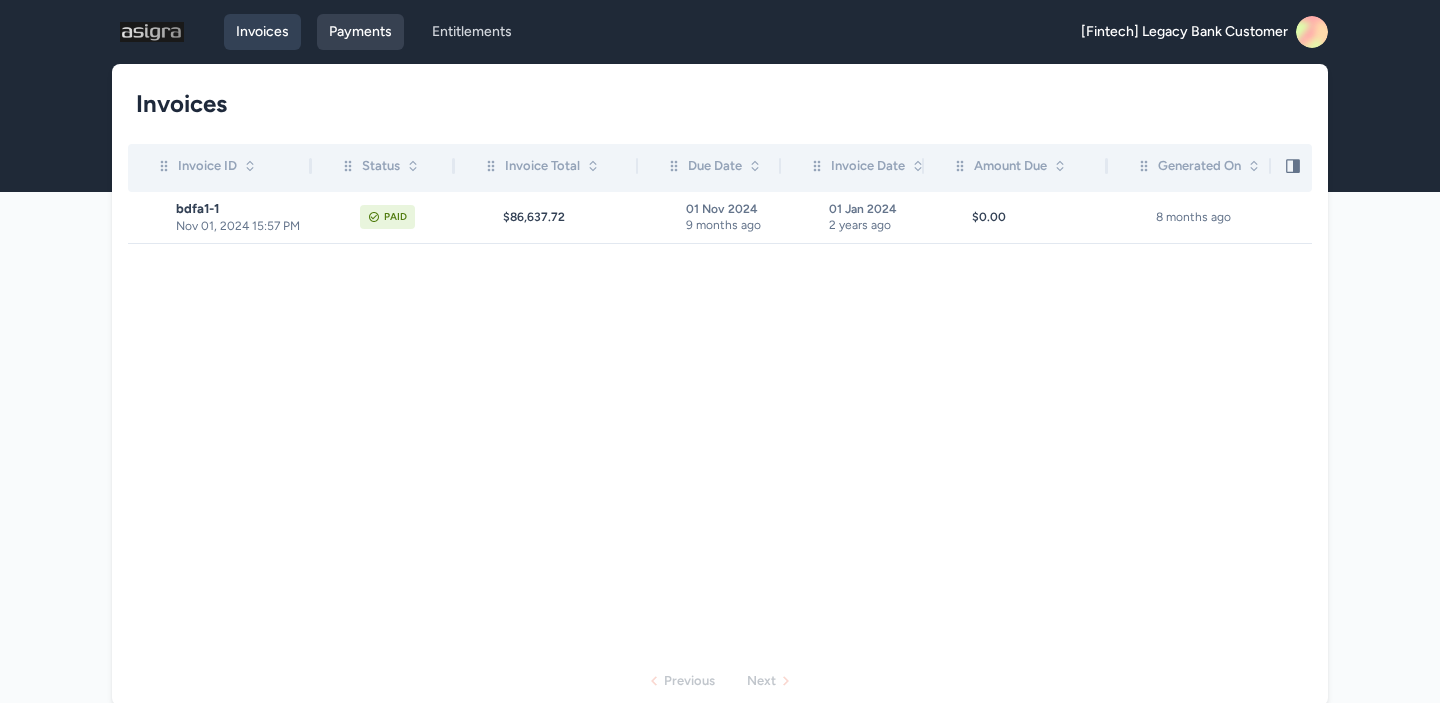 click on "Payments" at bounding box center [360, 32] 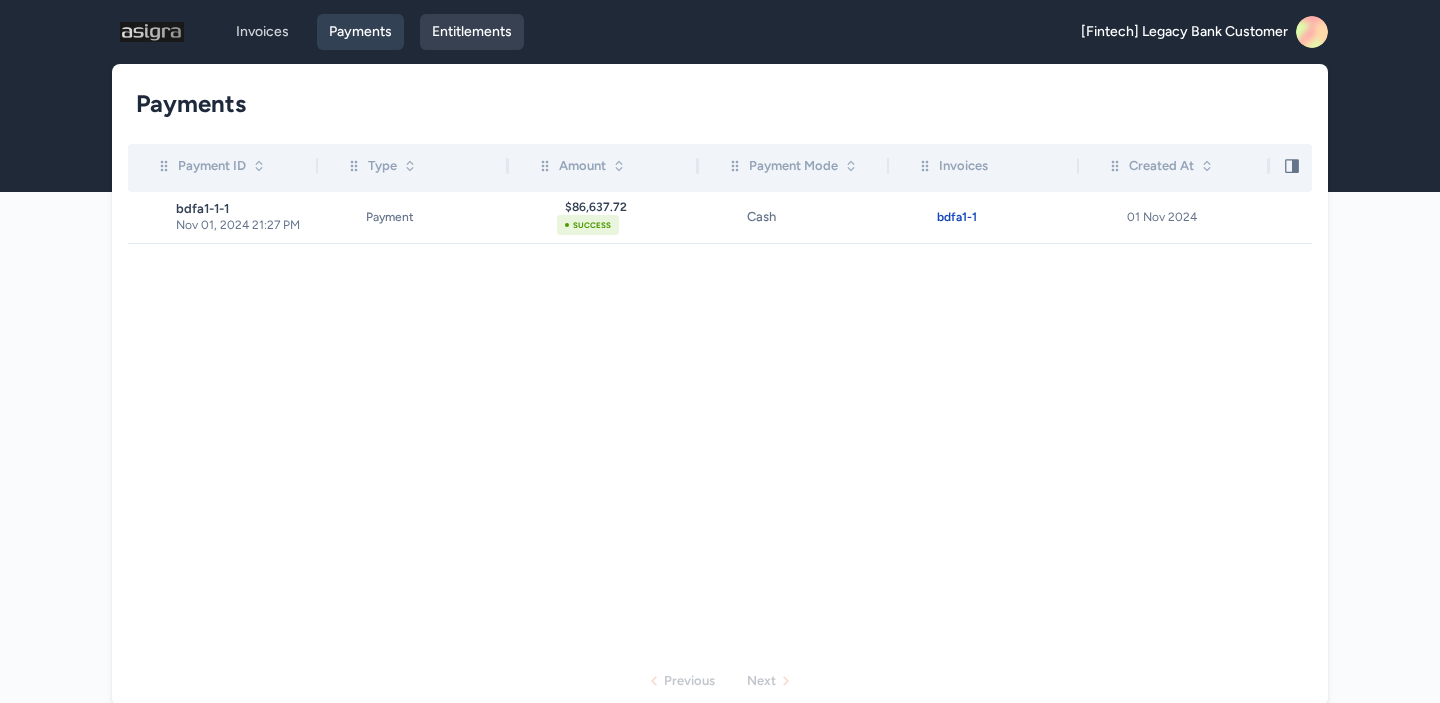 click on "Entitlements" at bounding box center [472, 32] 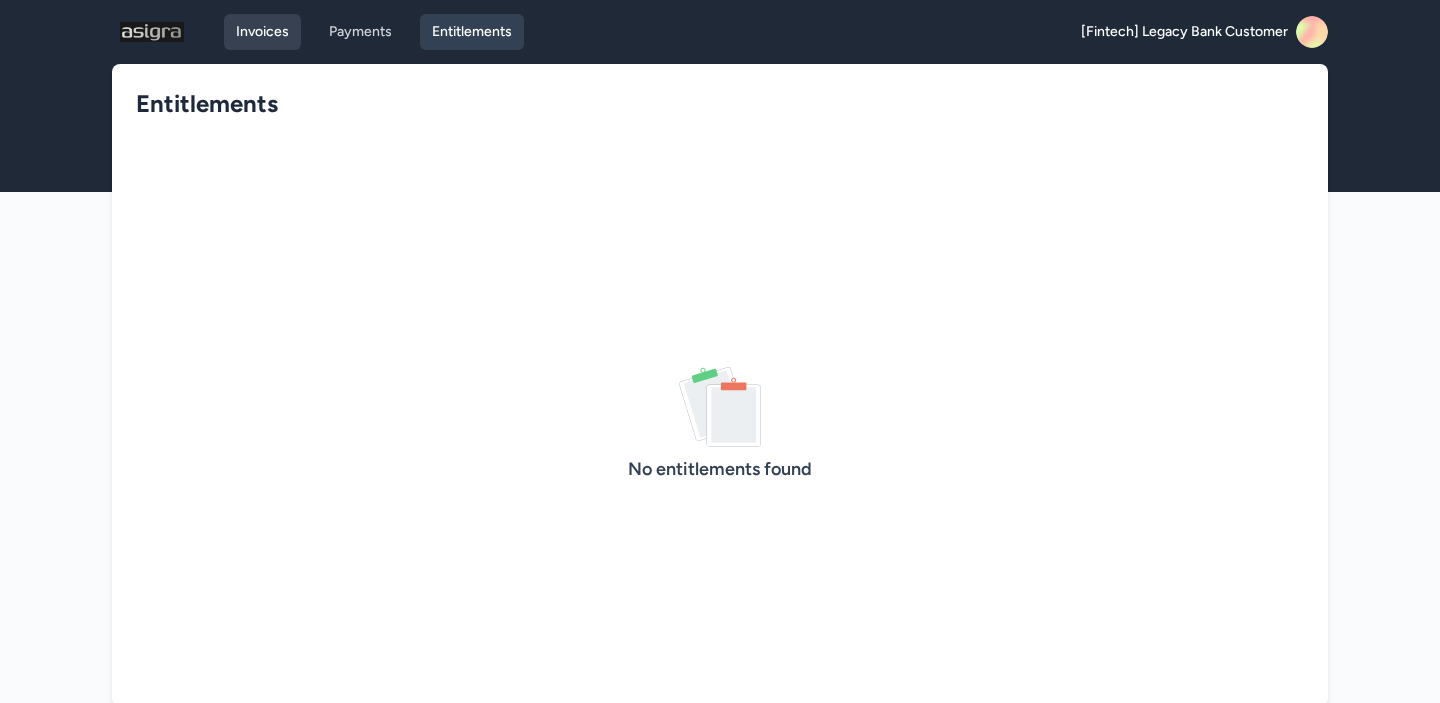 click on "Invoices" at bounding box center [262, 32] 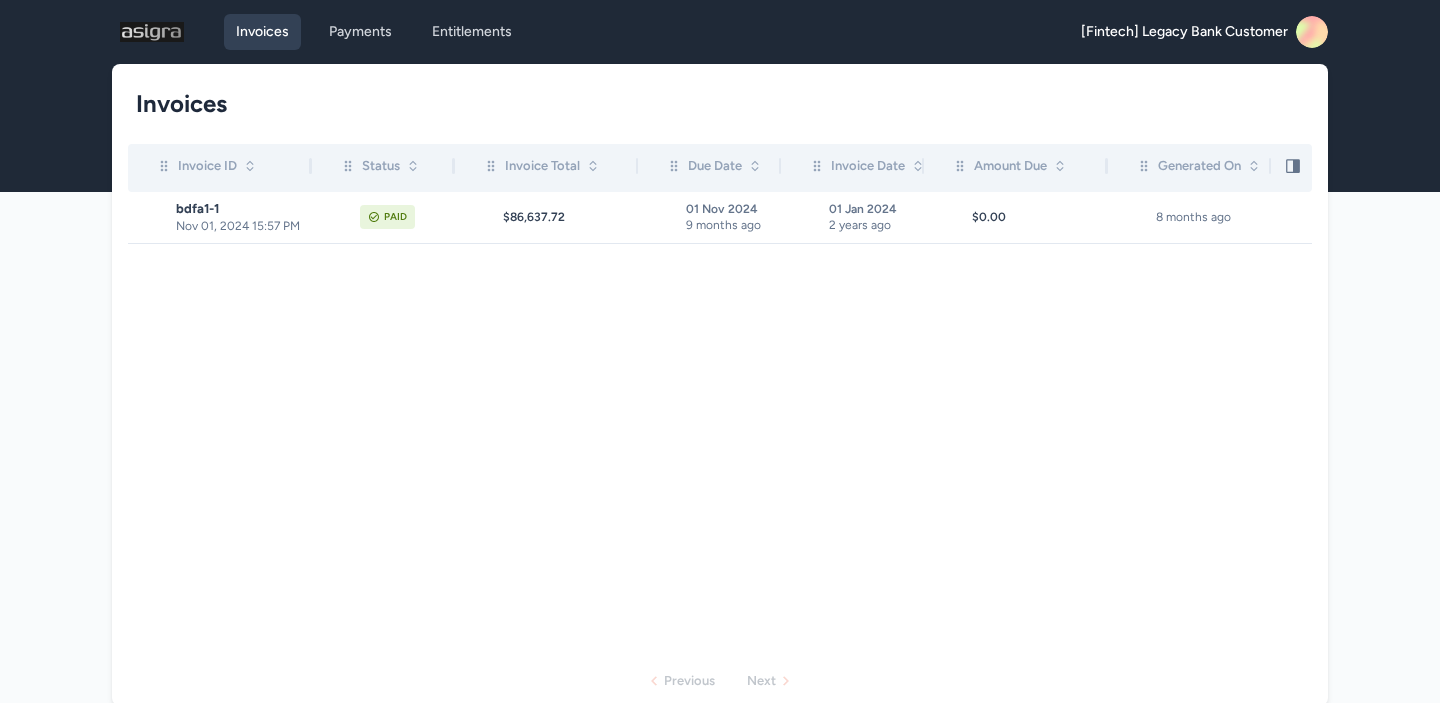 click 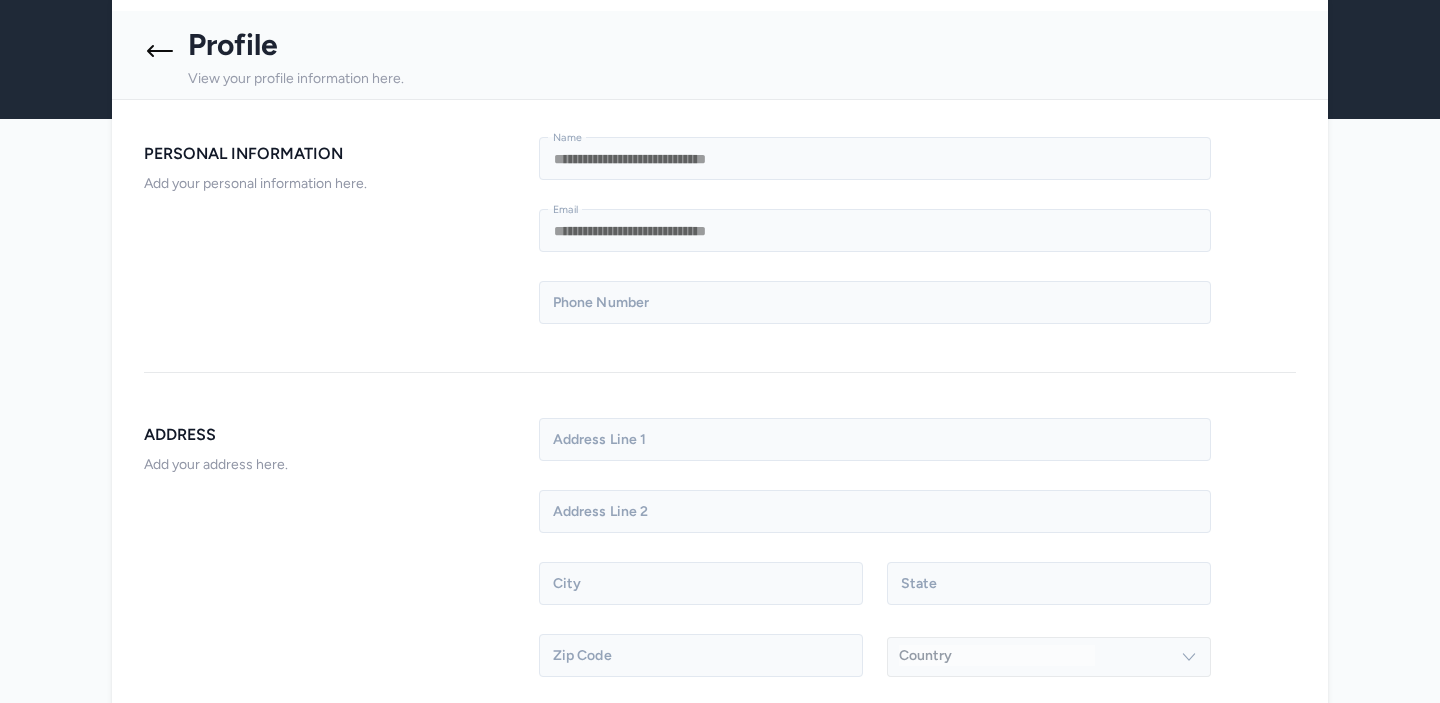 scroll, scrollTop: 0, scrollLeft: 0, axis: both 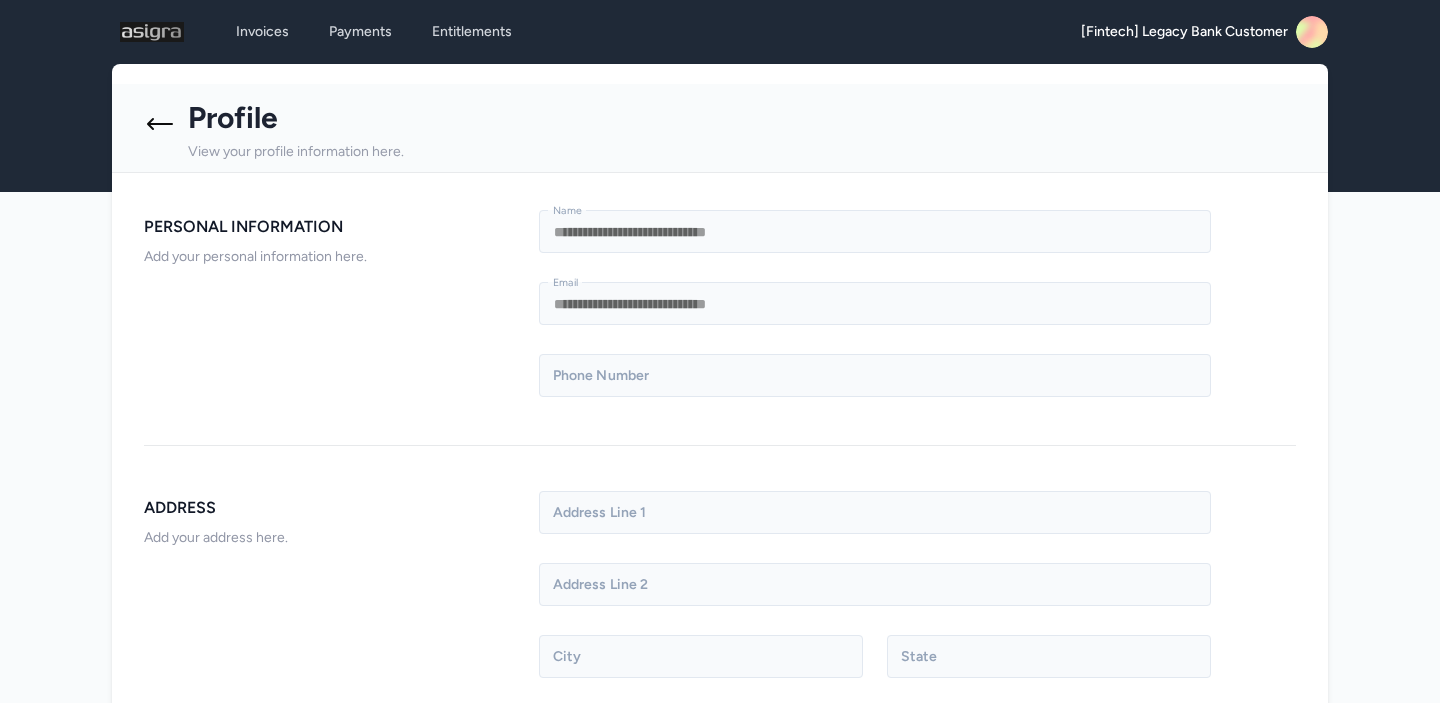 click 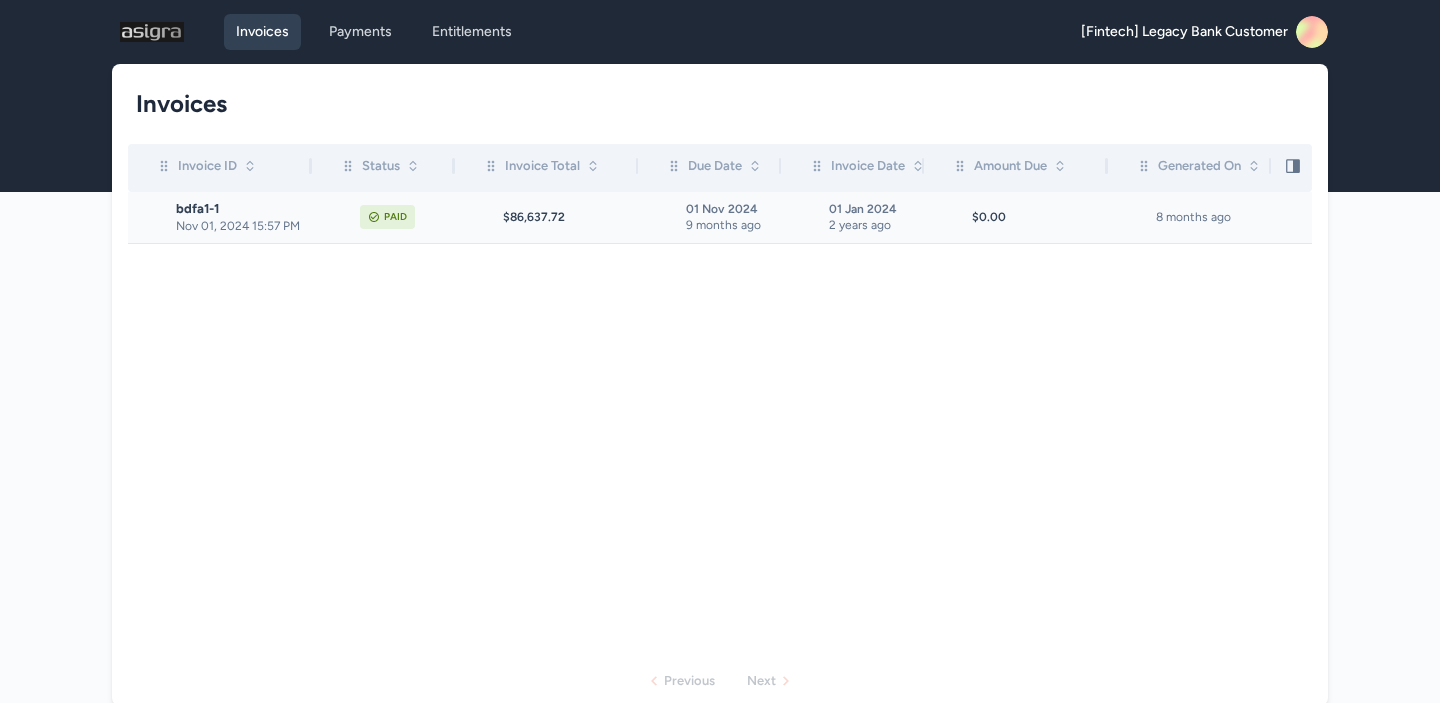 click on "bdfa1-1 Nov 01, 2024 15:57 PM" at bounding box center [220, 217] 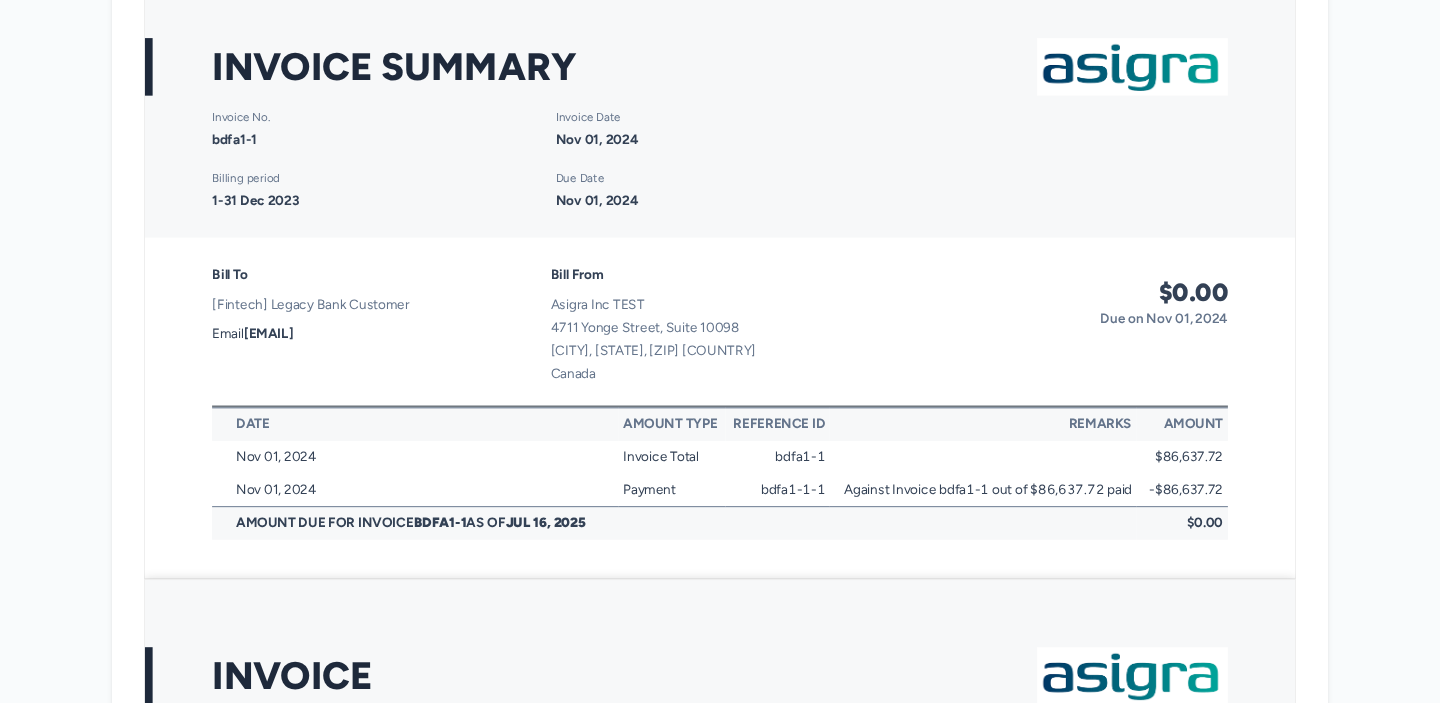 scroll, scrollTop: 264, scrollLeft: 0, axis: vertical 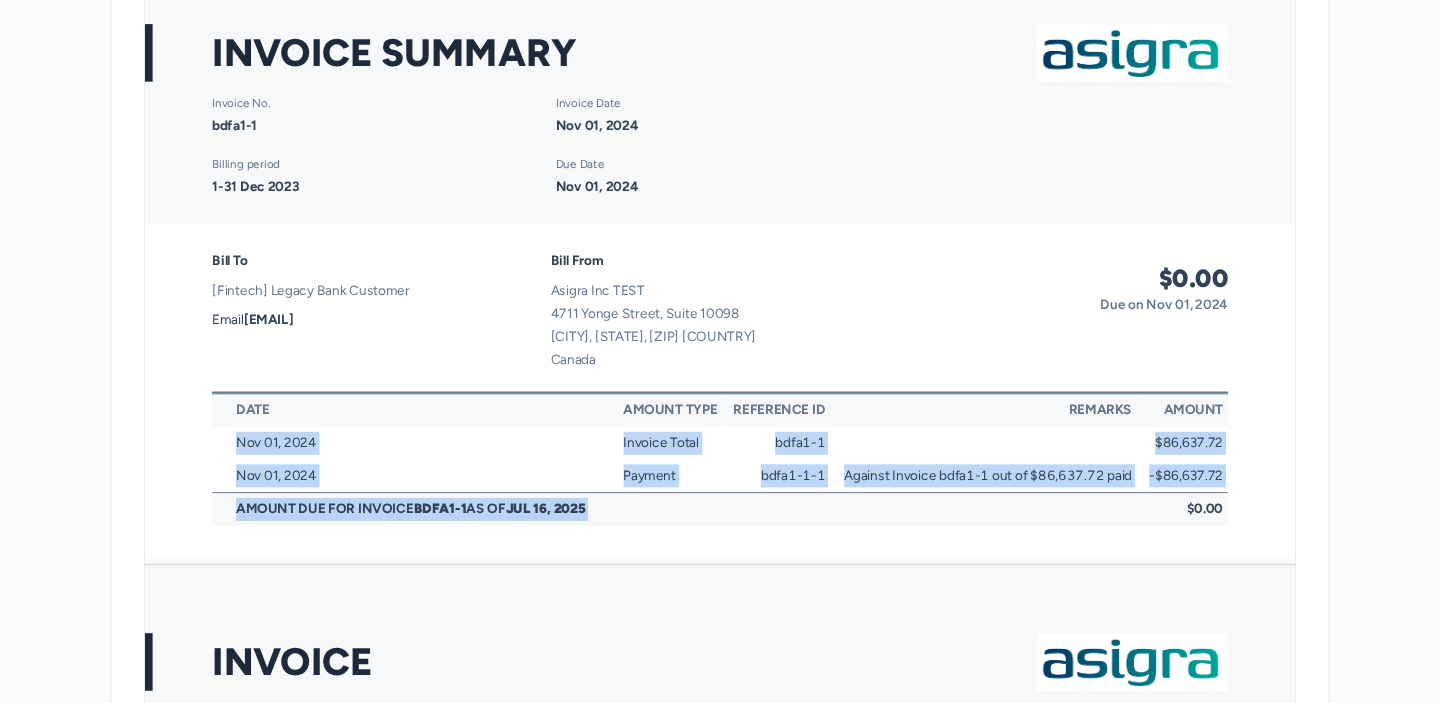 drag, startPoint x: 238, startPoint y: 457, endPoint x: 1188, endPoint y: 524, distance: 952.3597 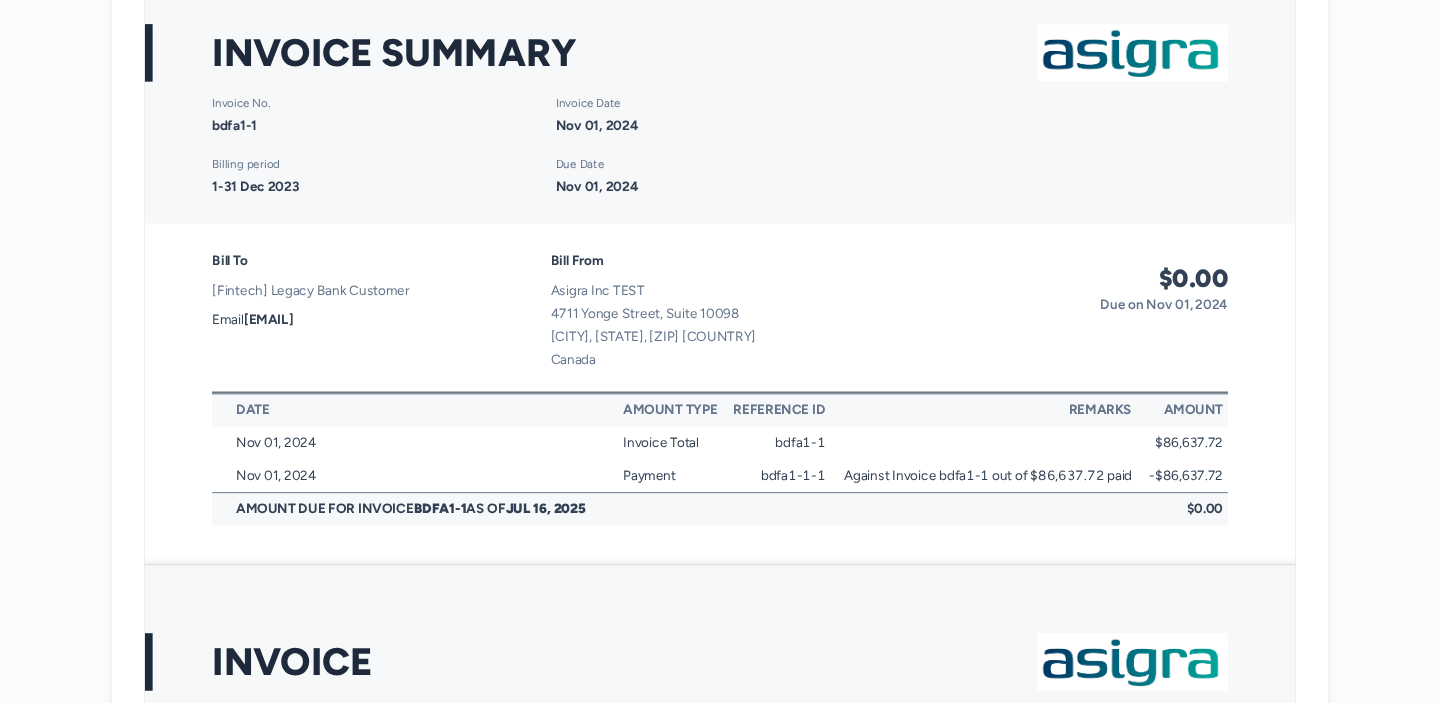 click on "$0.00
Due on Nov 01, 2024" at bounding box center (1097, 329) 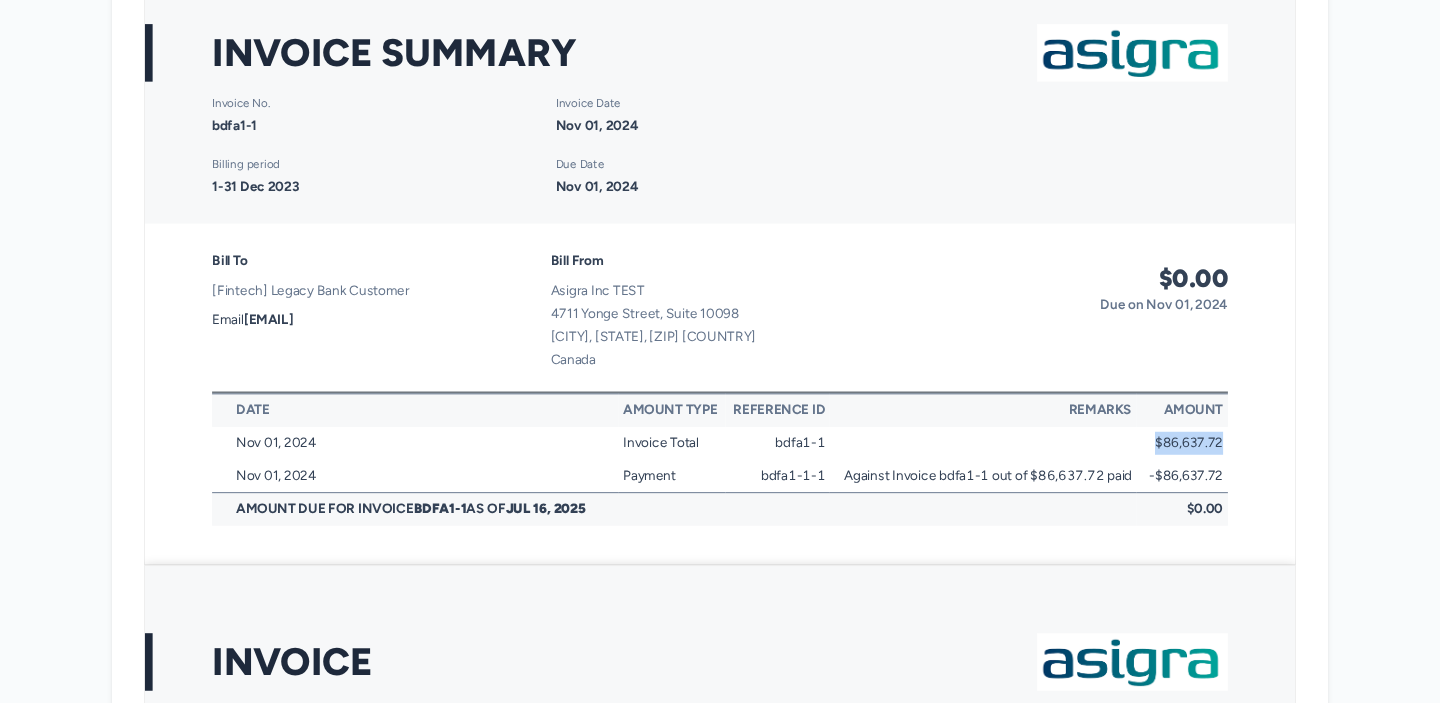 drag, startPoint x: 1268, startPoint y: 467, endPoint x: 1128, endPoint y: 465, distance: 140.01428 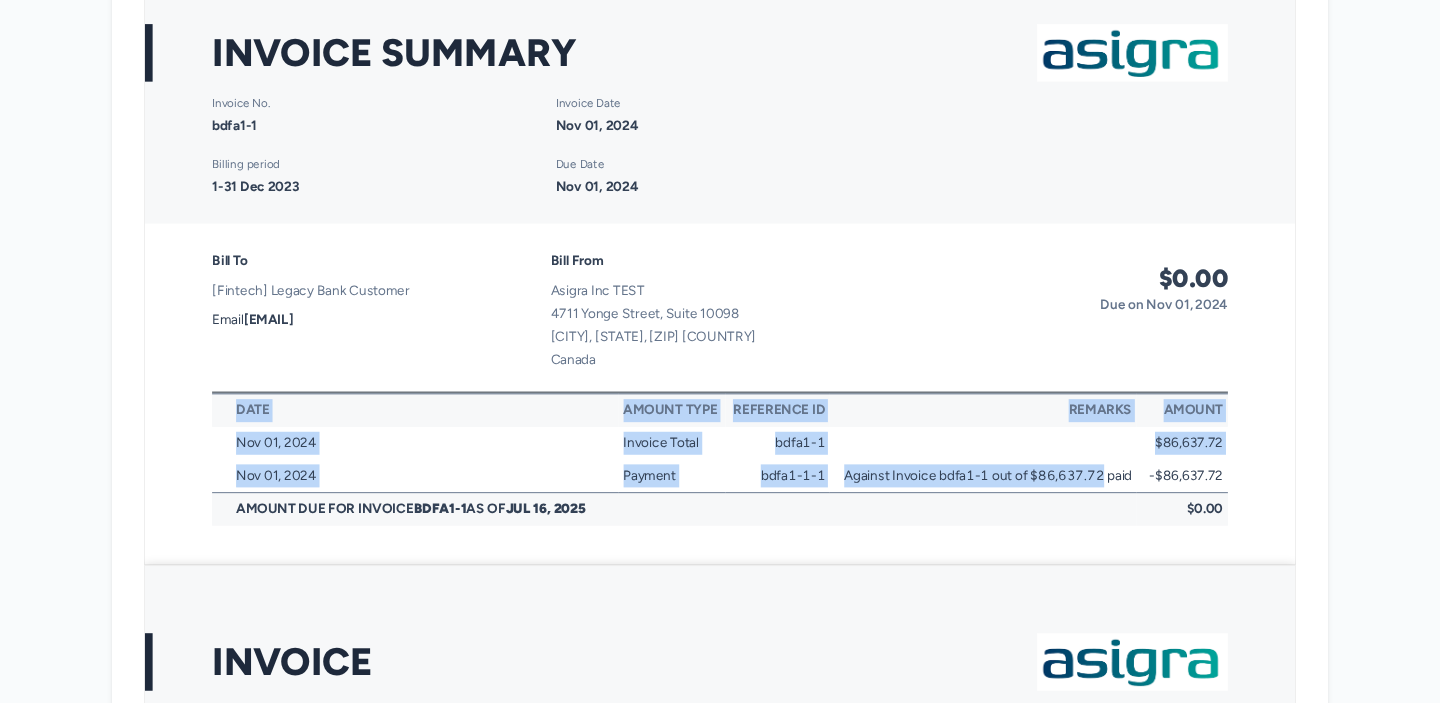 drag, startPoint x: 1285, startPoint y: 496, endPoint x: 1149, endPoint y: 496, distance: 136 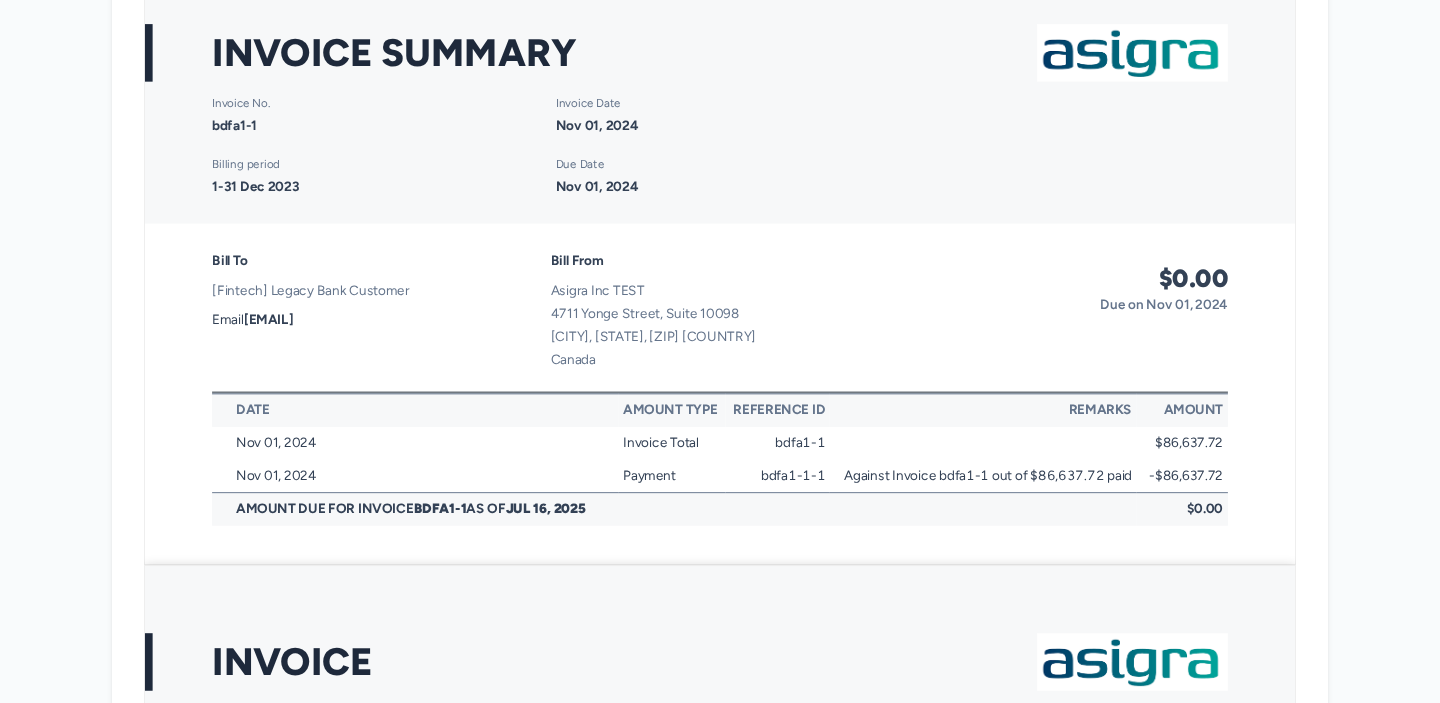 click on "$0.00" at bounding box center (1226, 533) 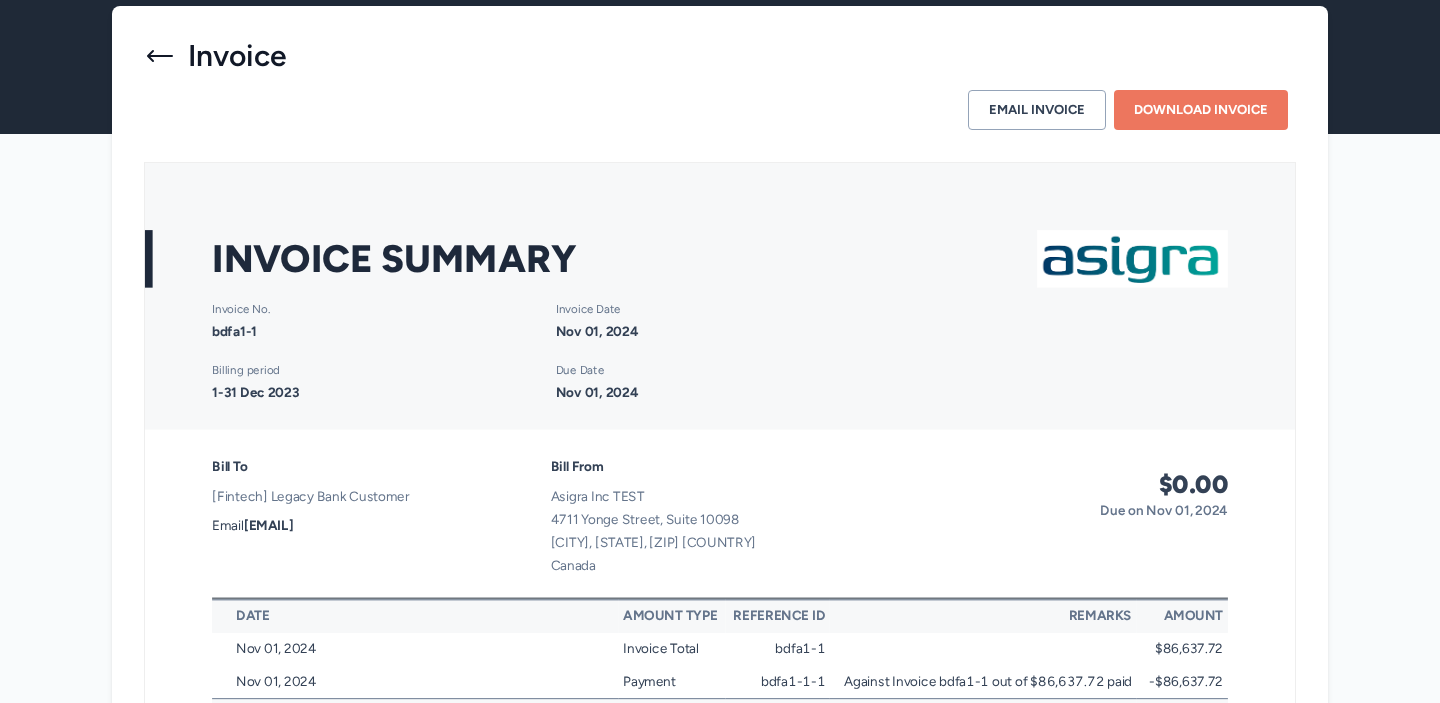 scroll, scrollTop: 0, scrollLeft: 0, axis: both 